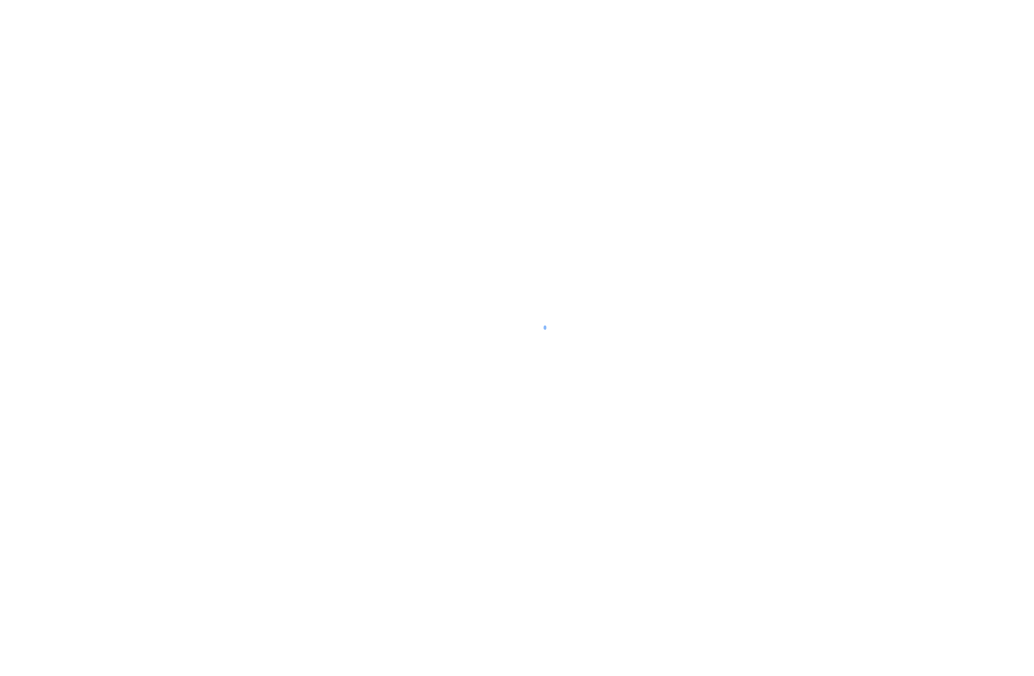 scroll, scrollTop: 0, scrollLeft: 0, axis: both 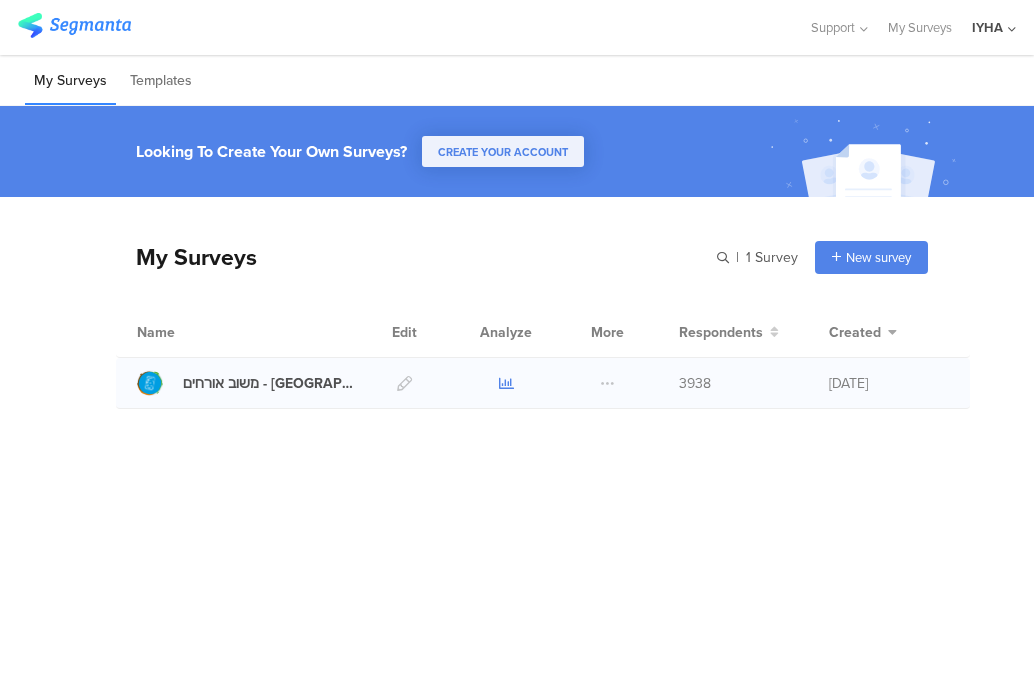 click at bounding box center (506, 383) 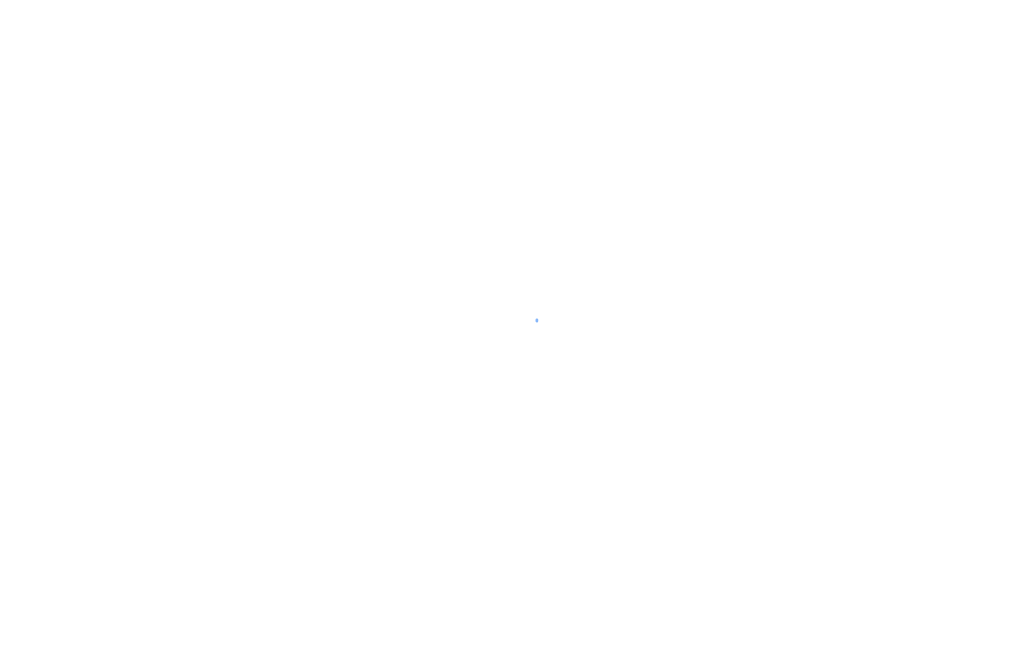 scroll, scrollTop: 0, scrollLeft: 0, axis: both 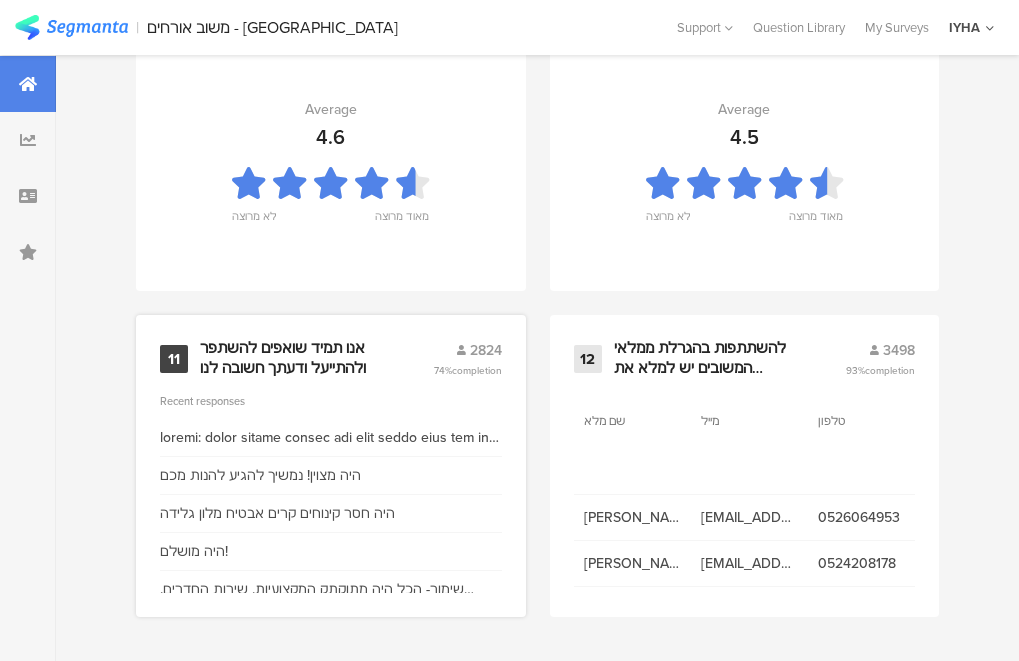 click on "אנו תמיד שואפים להשתפר ולהתייעל ודעתך חשובה לנו" at bounding box center (292, 358) 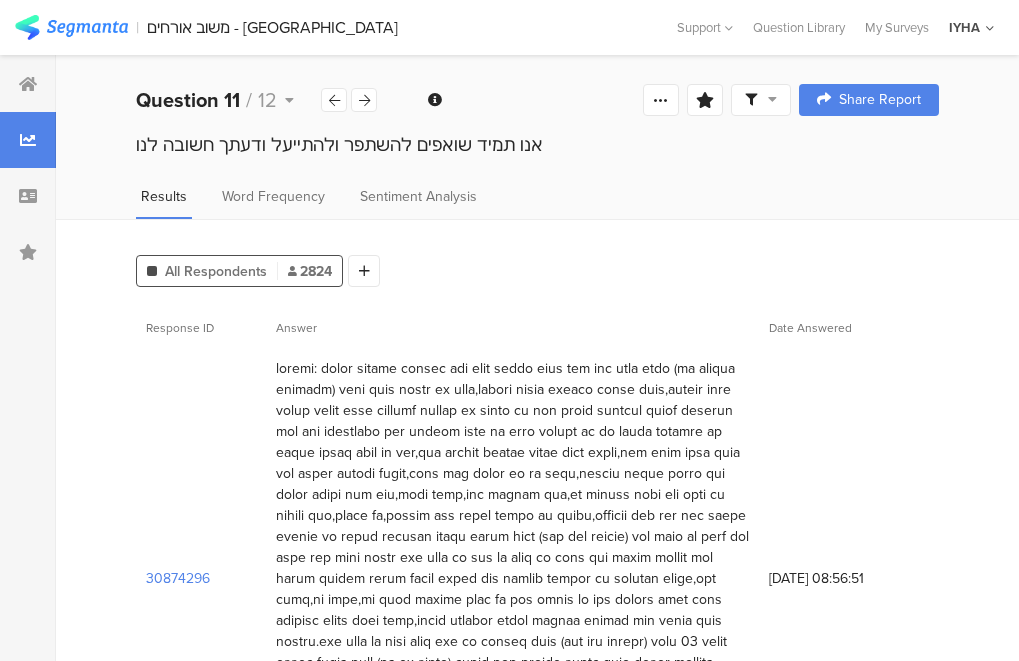 scroll, scrollTop: 100, scrollLeft: 0, axis: vertical 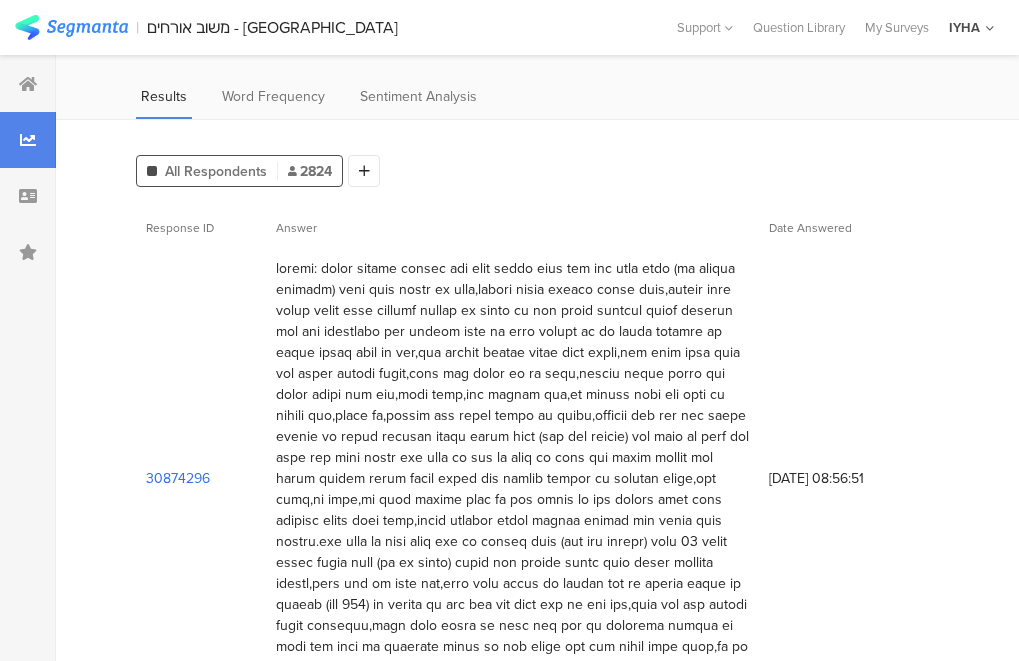 click on "30874296" at bounding box center (178, 478) 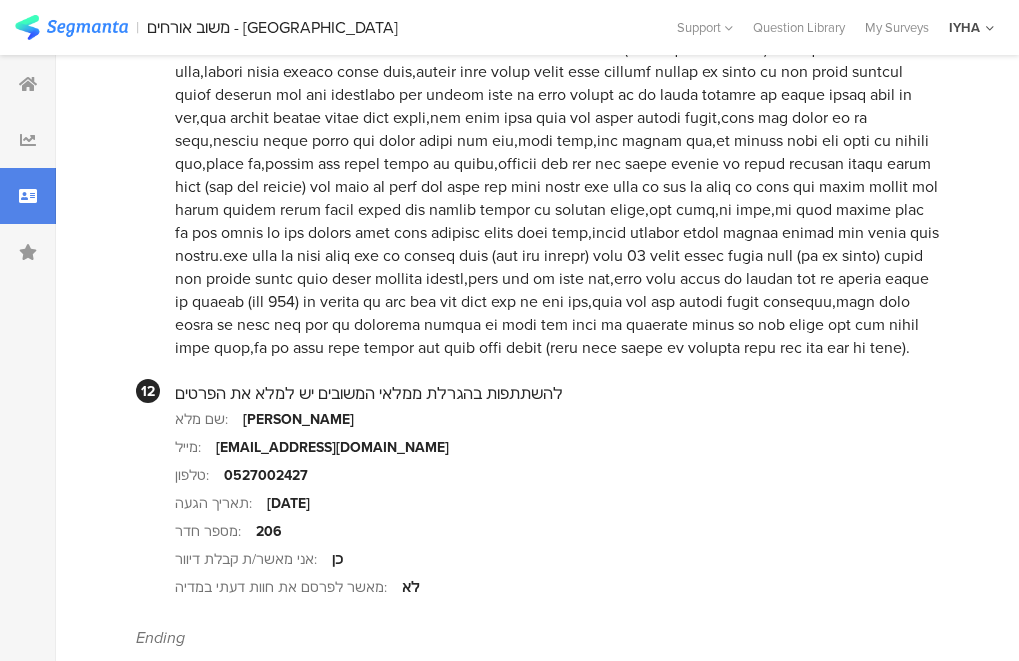 scroll, scrollTop: 2289, scrollLeft: 0, axis: vertical 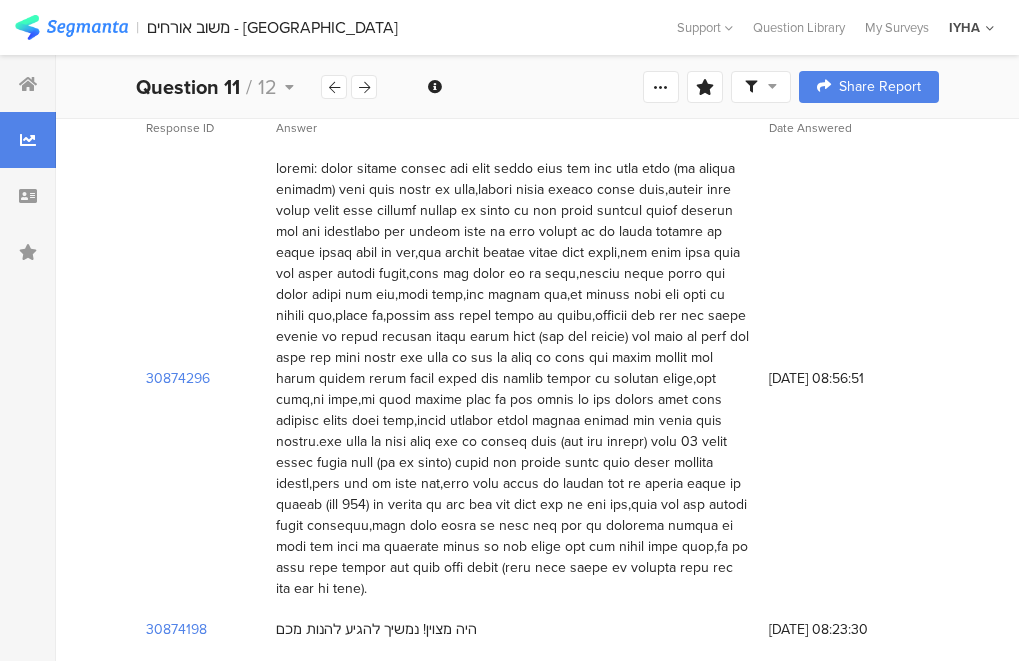 click at bounding box center [512, 378] 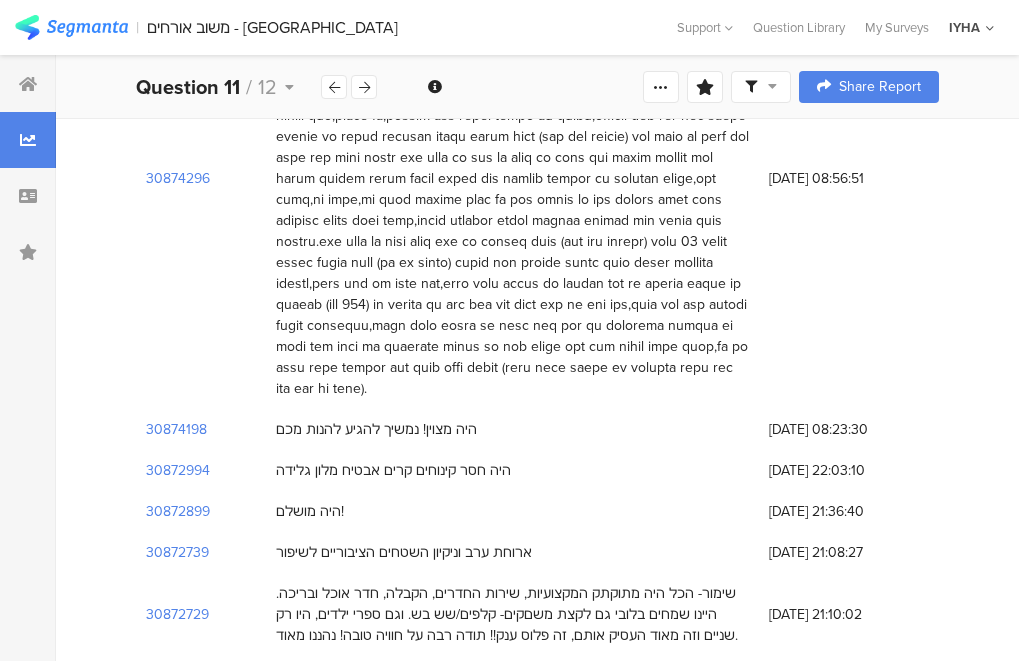 scroll, scrollTop: 500, scrollLeft: 0, axis: vertical 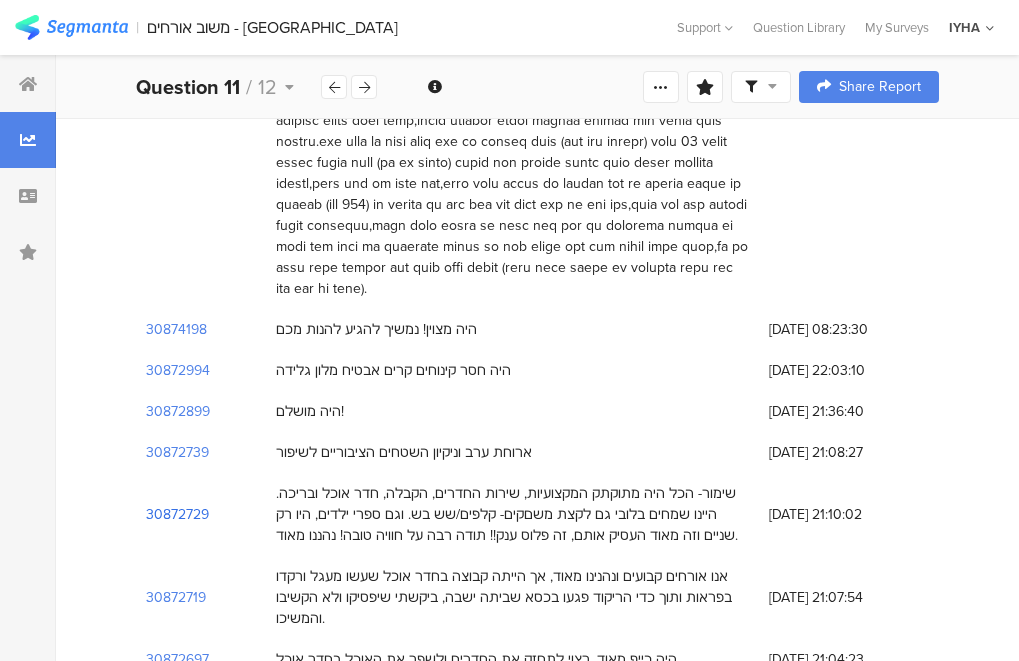 click on "30872729" at bounding box center (177, 514) 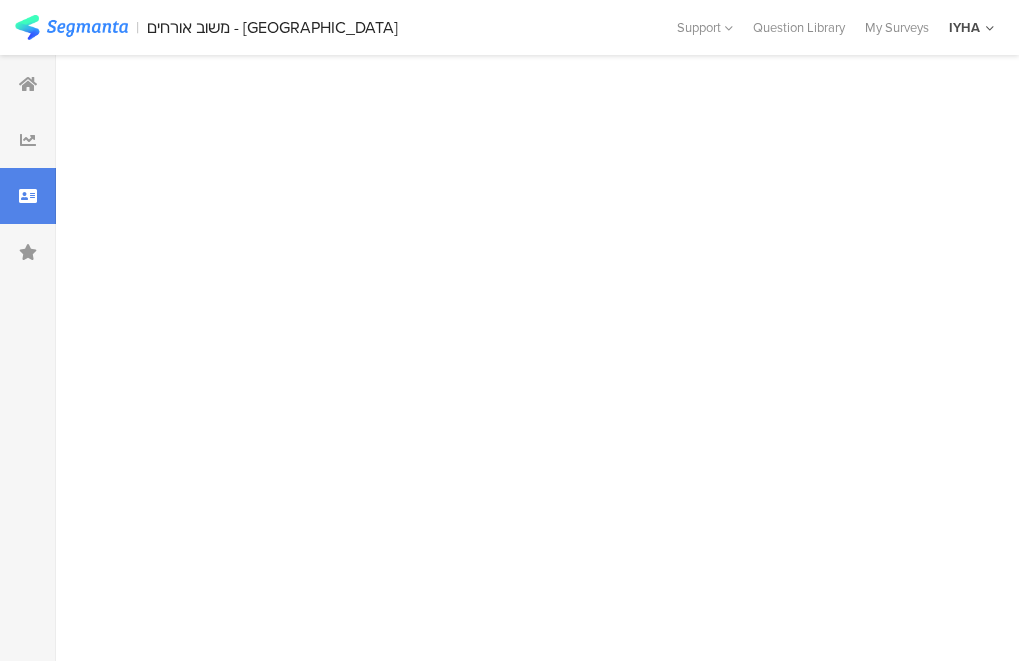 click at bounding box center [537, 358] 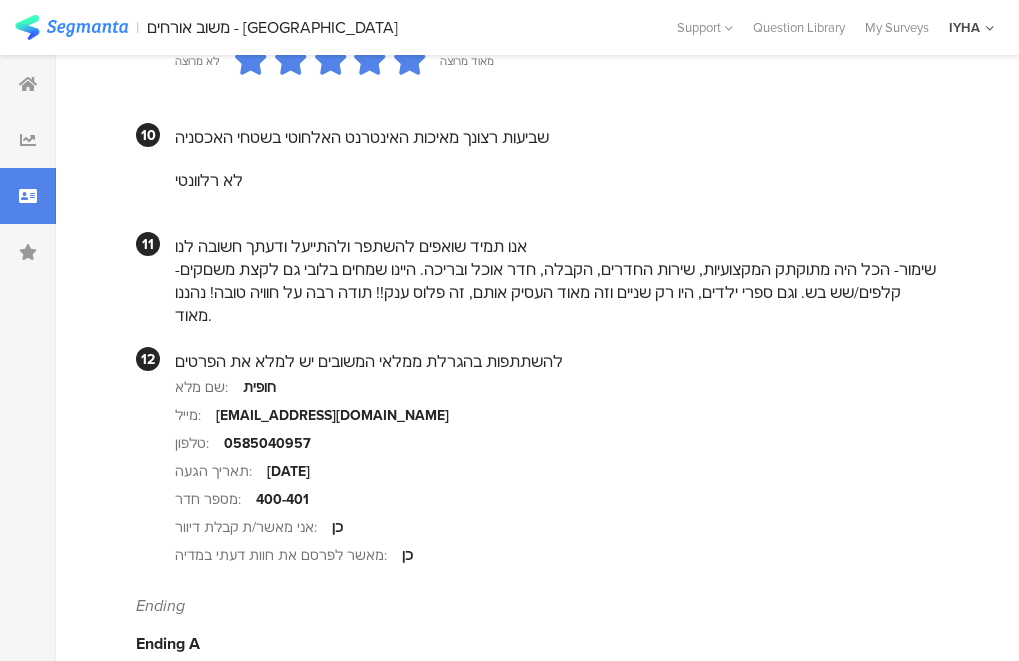 scroll, scrollTop: 2011, scrollLeft: 0, axis: vertical 